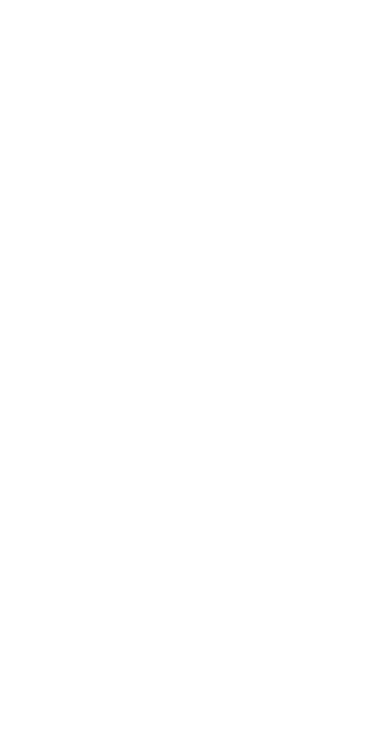 scroll, scrollTop: 0, scrollLeft: 0, axis: both 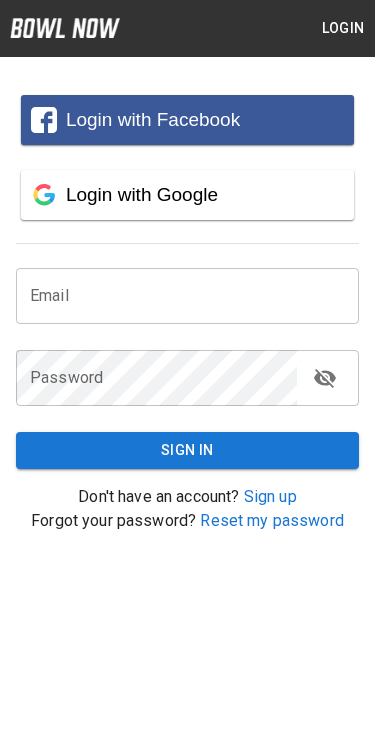 click at bounding box center (187, 296) 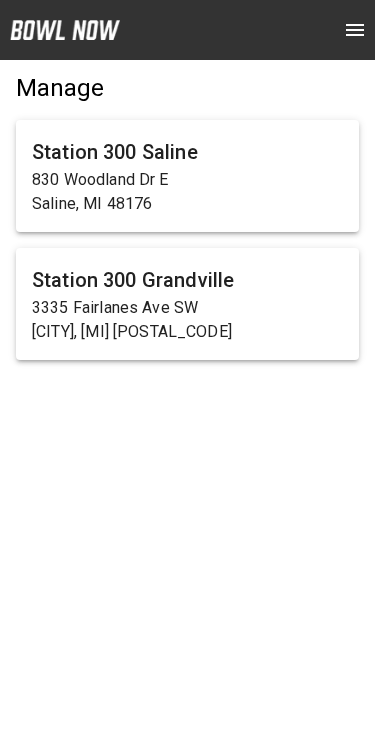 click on "3335 Fairlanes Ave SW" at bounding box center [187, 308] 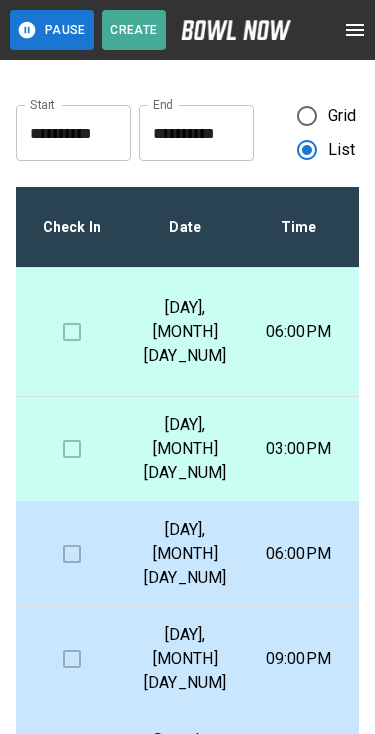scroll, scrollTop: 0, scrollLeft: 0, axis: both 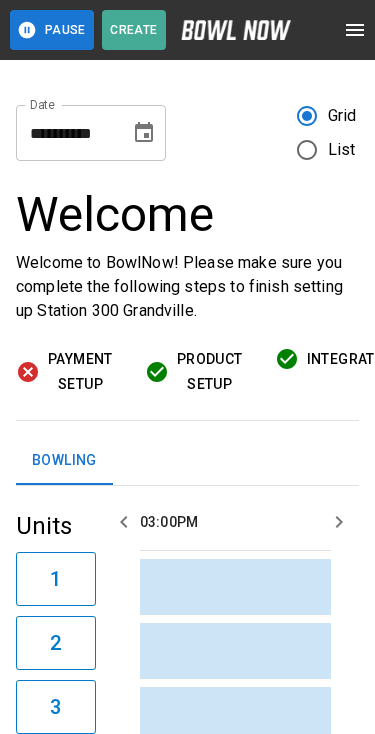click 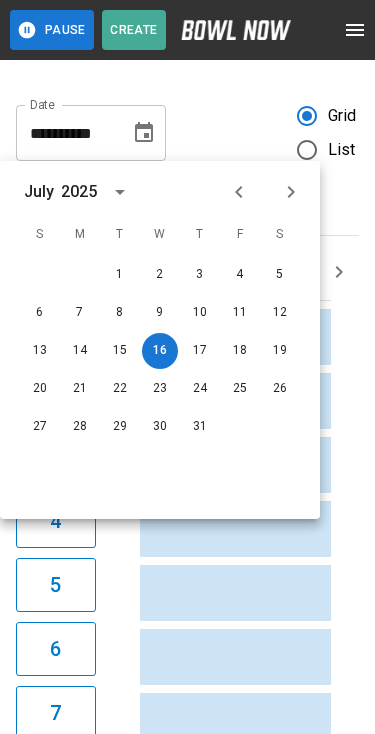 click at bounding box center (291, 192) 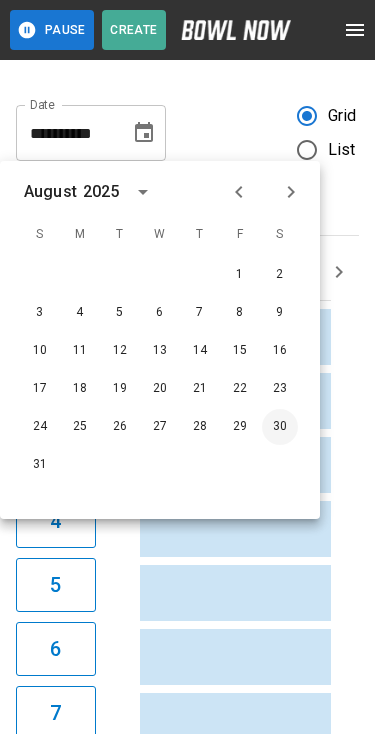 click on "30" at bounding box center (280, 427) 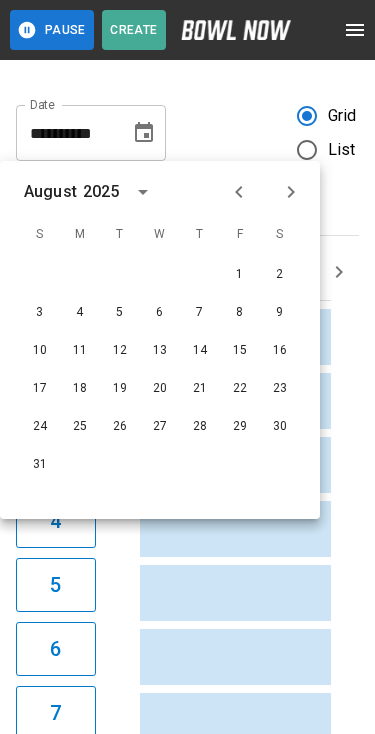 type on "**********" 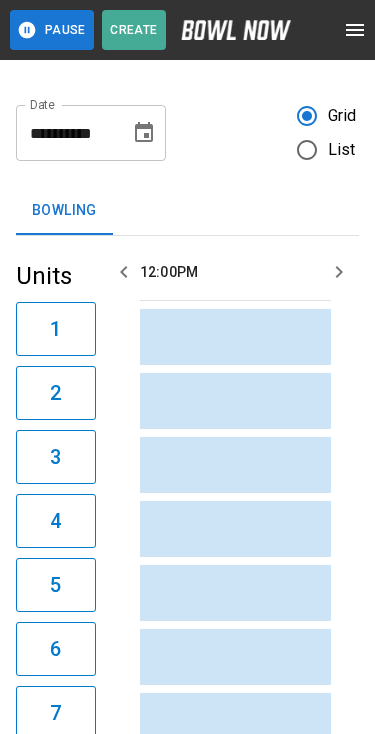 scroll, scrollTop: 0, scrollLeft: 290, axis: horizontal 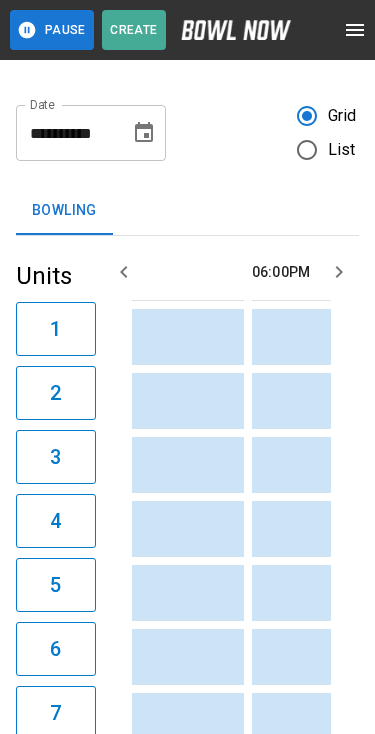 click 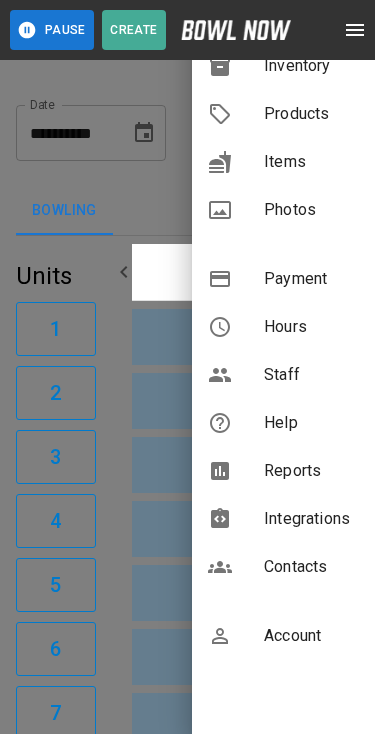 scroll, scrollTop: 369, scrollLeft: 0, axis: vertical 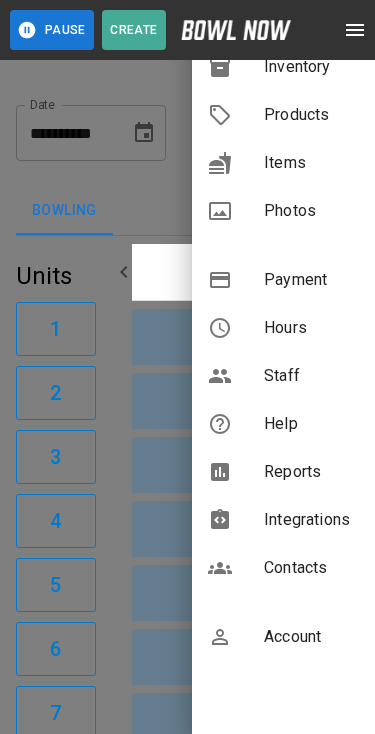 click on "Account" at bounding box center (311, 637) 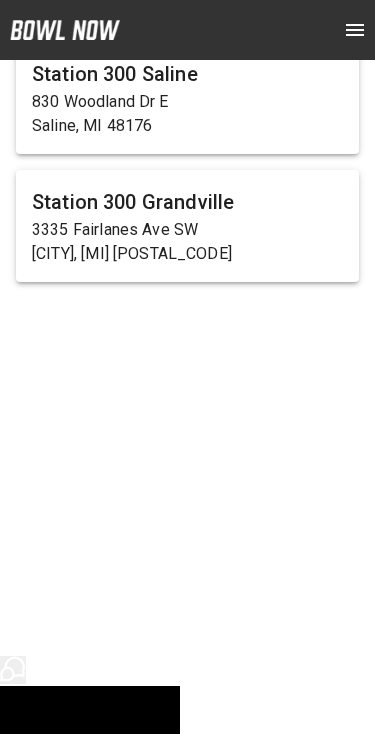scroll, scrollTop: 0, scrollLeft: 0, axis: both 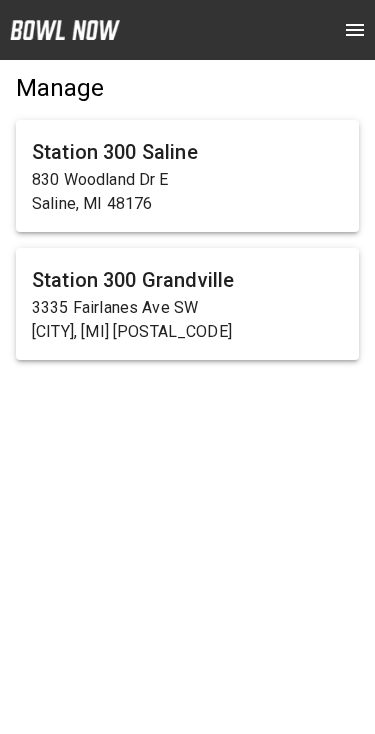 click on "830 Woodland Dr E" at bounding box center [187, 180] 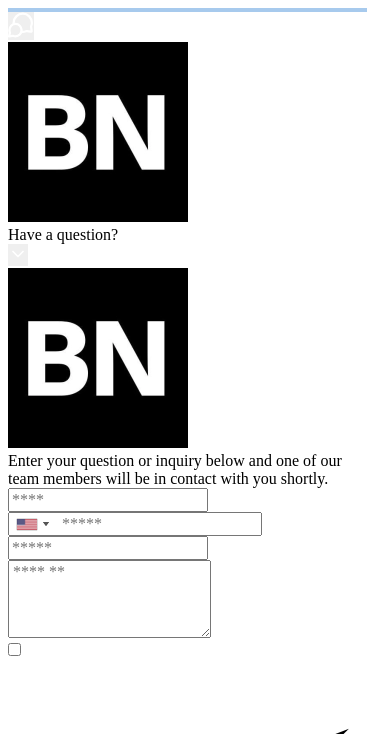 click on "/businesses/XIKxS0UBE2QWKllnFAel/reservations" at bounding box center (187, 559) 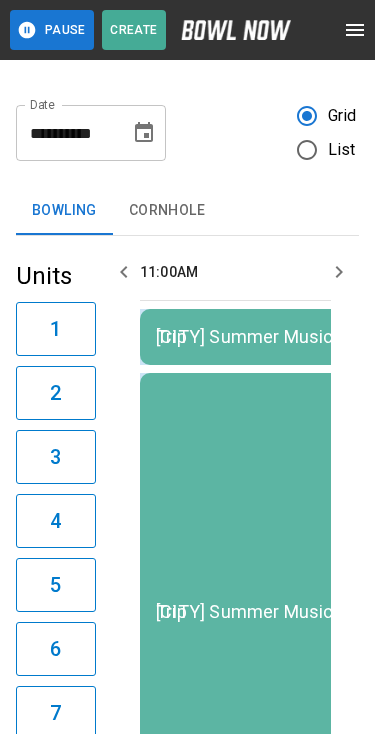 scroll, scrollTop: 0, scrollLeft: 580, axis: horizontal 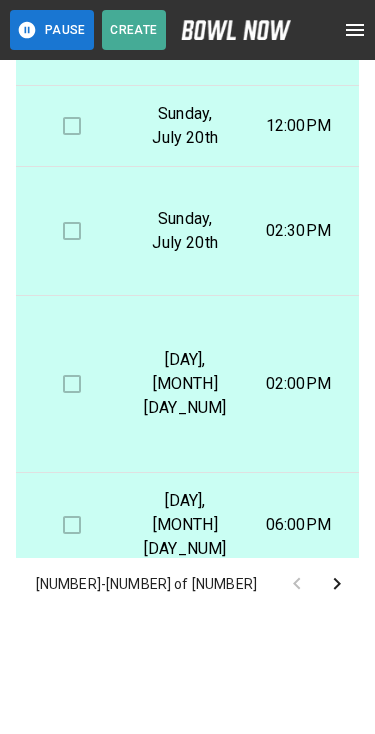 click 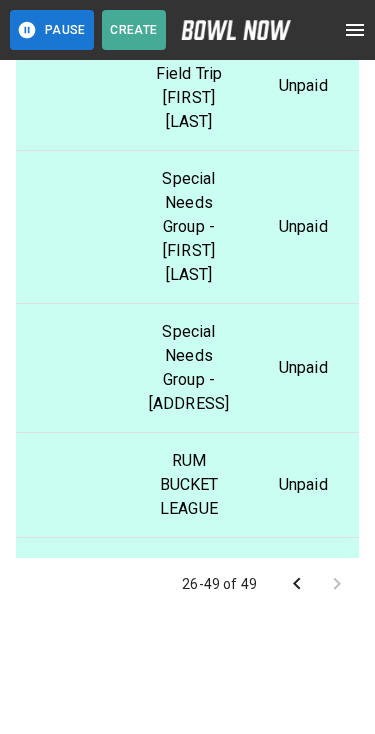 scroll, scrollTop: 684, scrollLeft: 944, axis: both 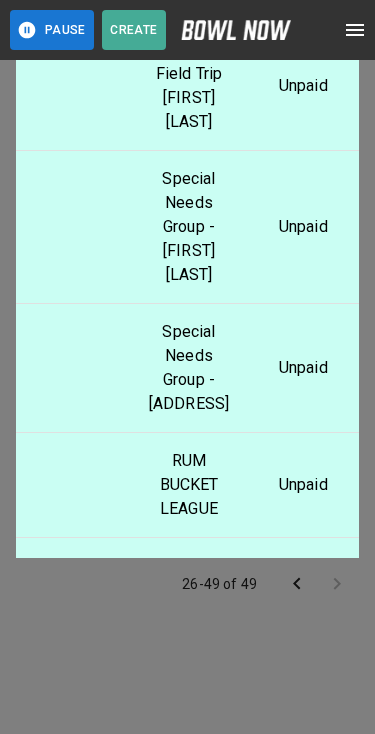 click at bounding box center [187, 367] 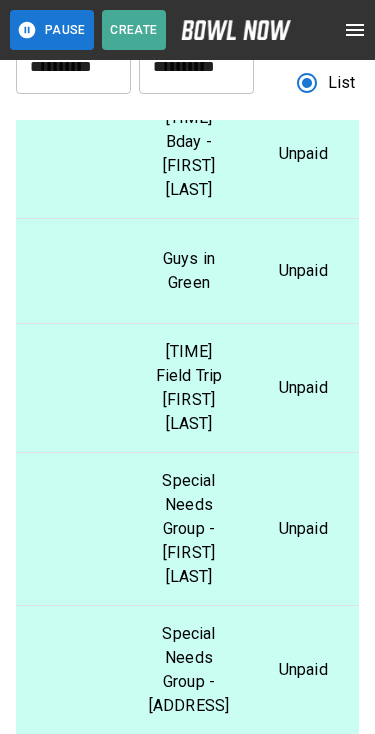 scroll, scrollTop: 0, scrollLeft: 0, axis: both 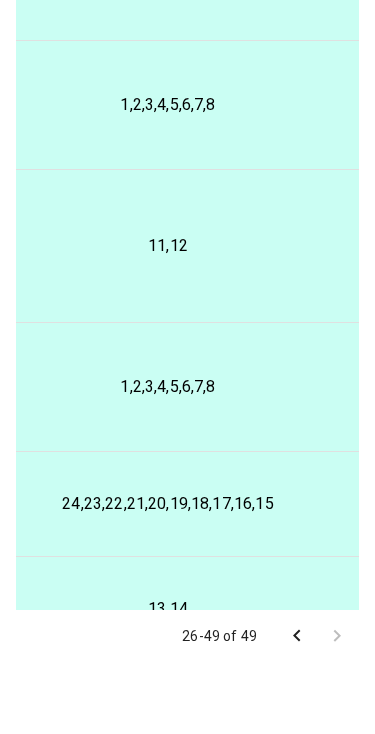 click on "11,12" at bounding box center [167, 327] 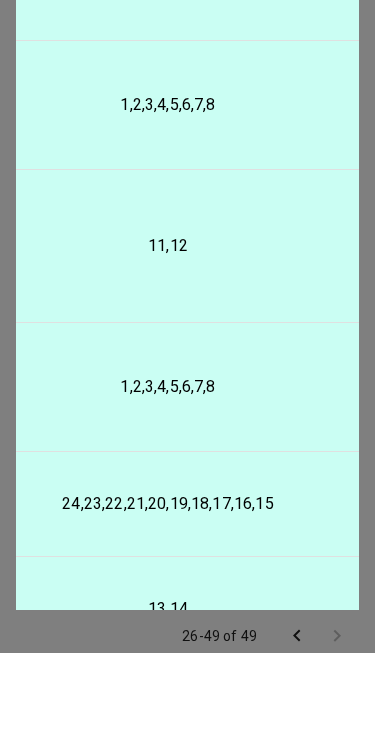 scroll, scrollTop: 317, scrollLeft: 0, axis: vertical 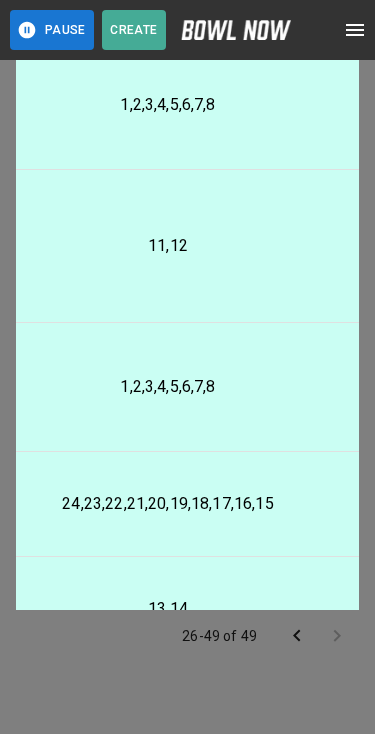 click at bounding box center [187, 367] 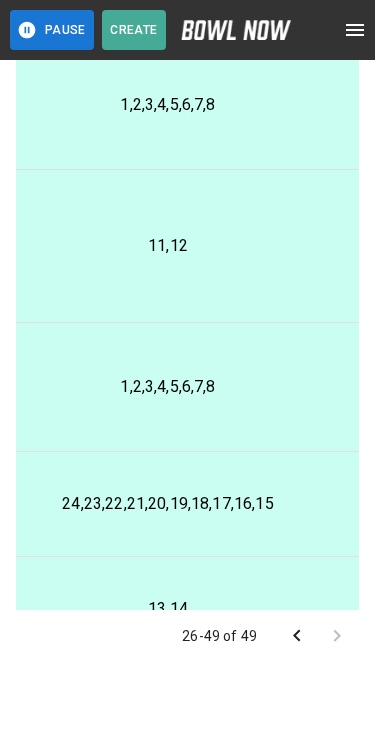 click on "Create" at bounding box center [134, 30] 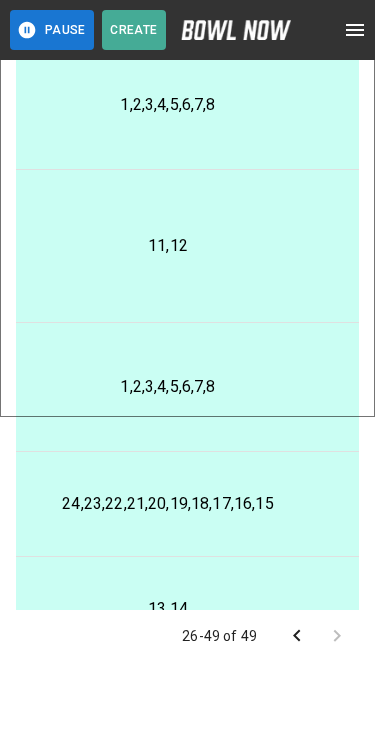 click on "Email" at bounding box center (201, 2110) 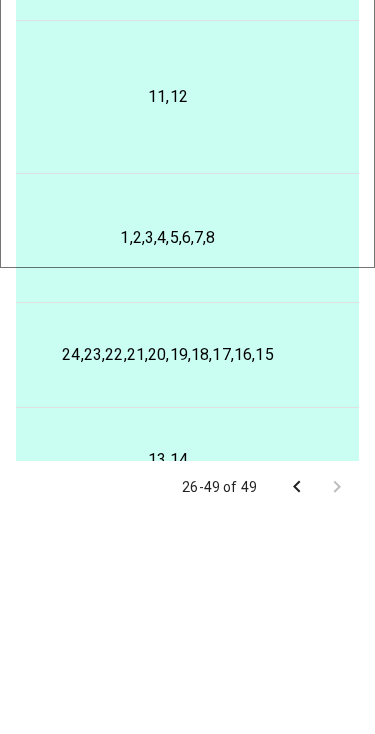 click on "Email" at bounding box center (201, 2110) 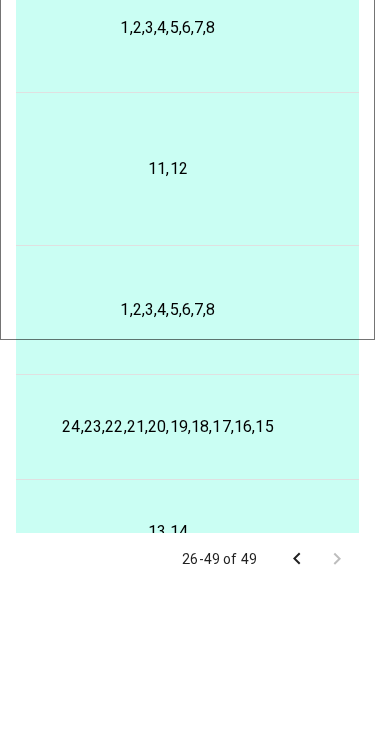 scroll, scrollTop: 369, scrollLeft: 0, axis: vertical 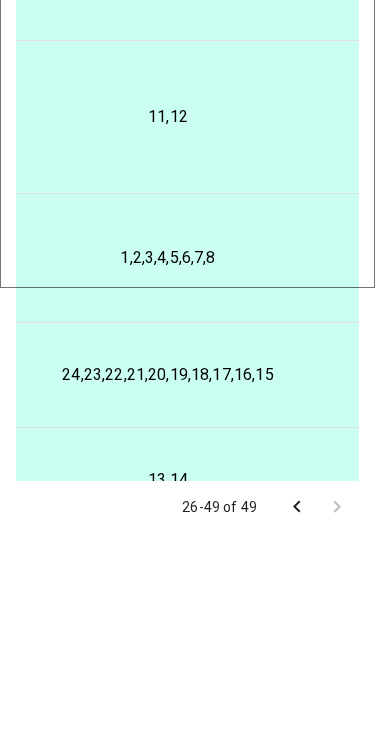 type on "**********" 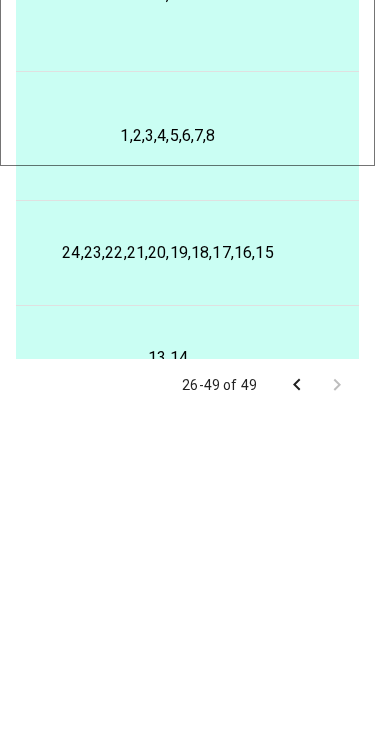 click on "*" at bounding box center [71, 2145] 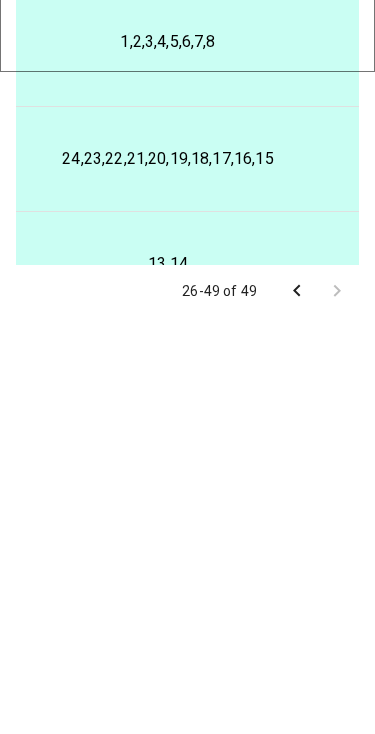 type on "*" 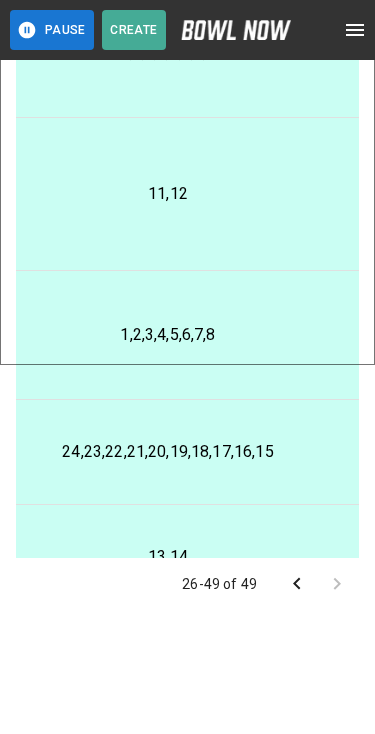 click on "**********" at bounding box center (71, 2276) 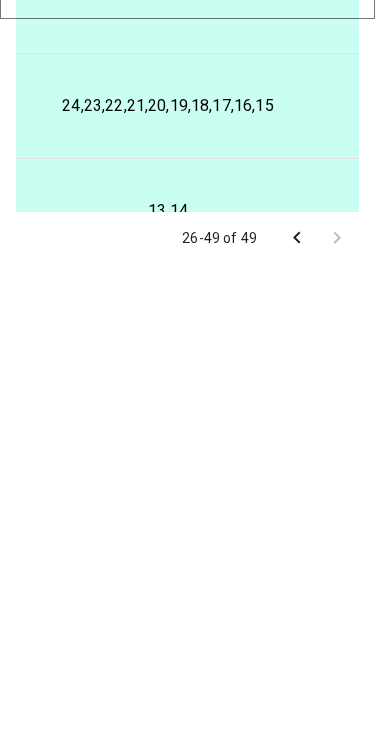 click 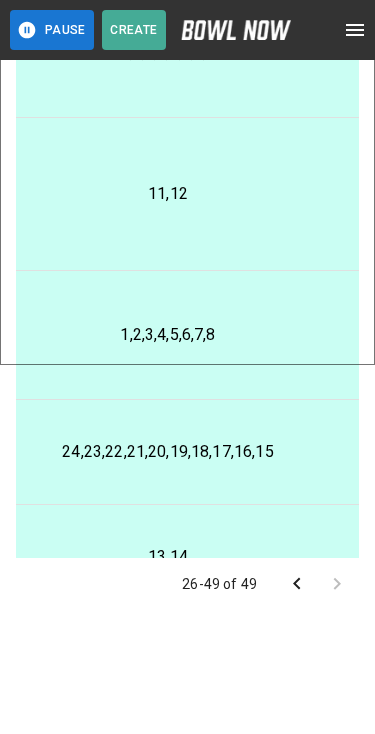 click 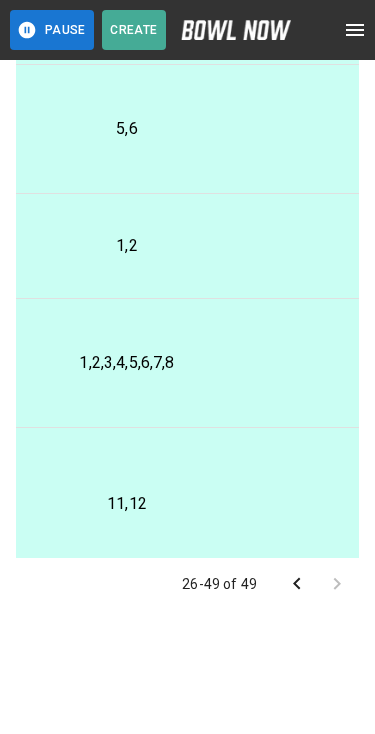 scroll, scrollTop: 391, scrollLeft: 681, axis: both 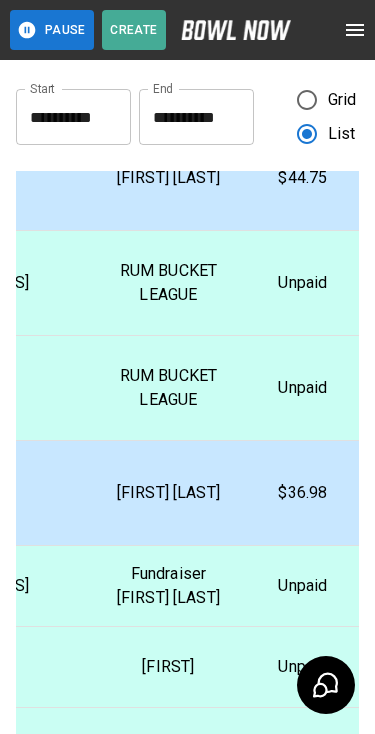 click on "[NUMBERS]" at bounding box center (-12, 586) 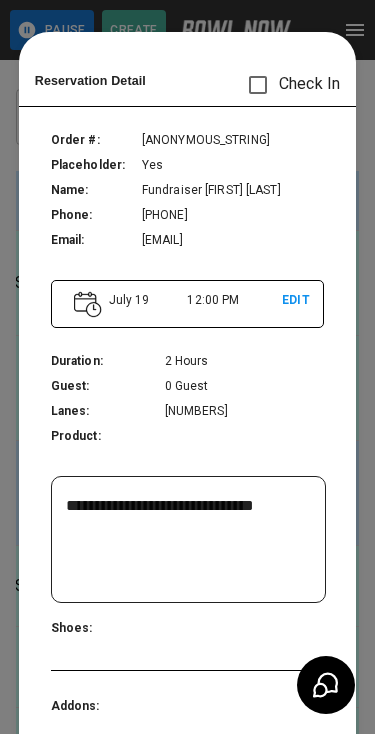 scroll, scrollTop: 32, scrollLeft: 0, axis: vertical 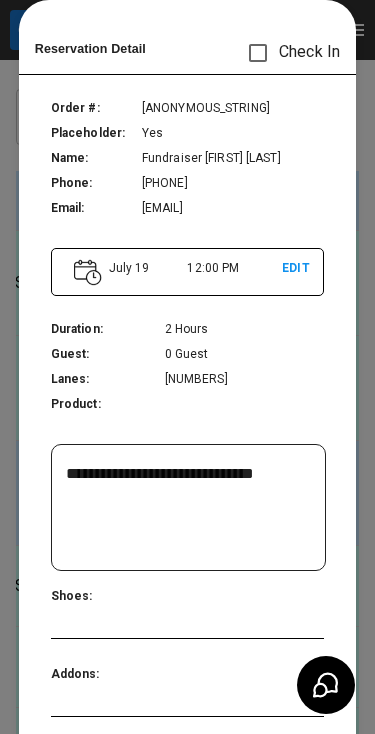 click at bounding box center [187, 367] 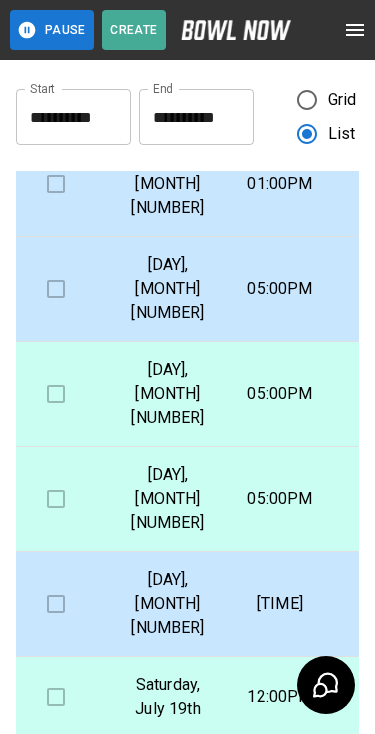 scroll, scrollTop: 715, scrollLeft: 39, axis: both 